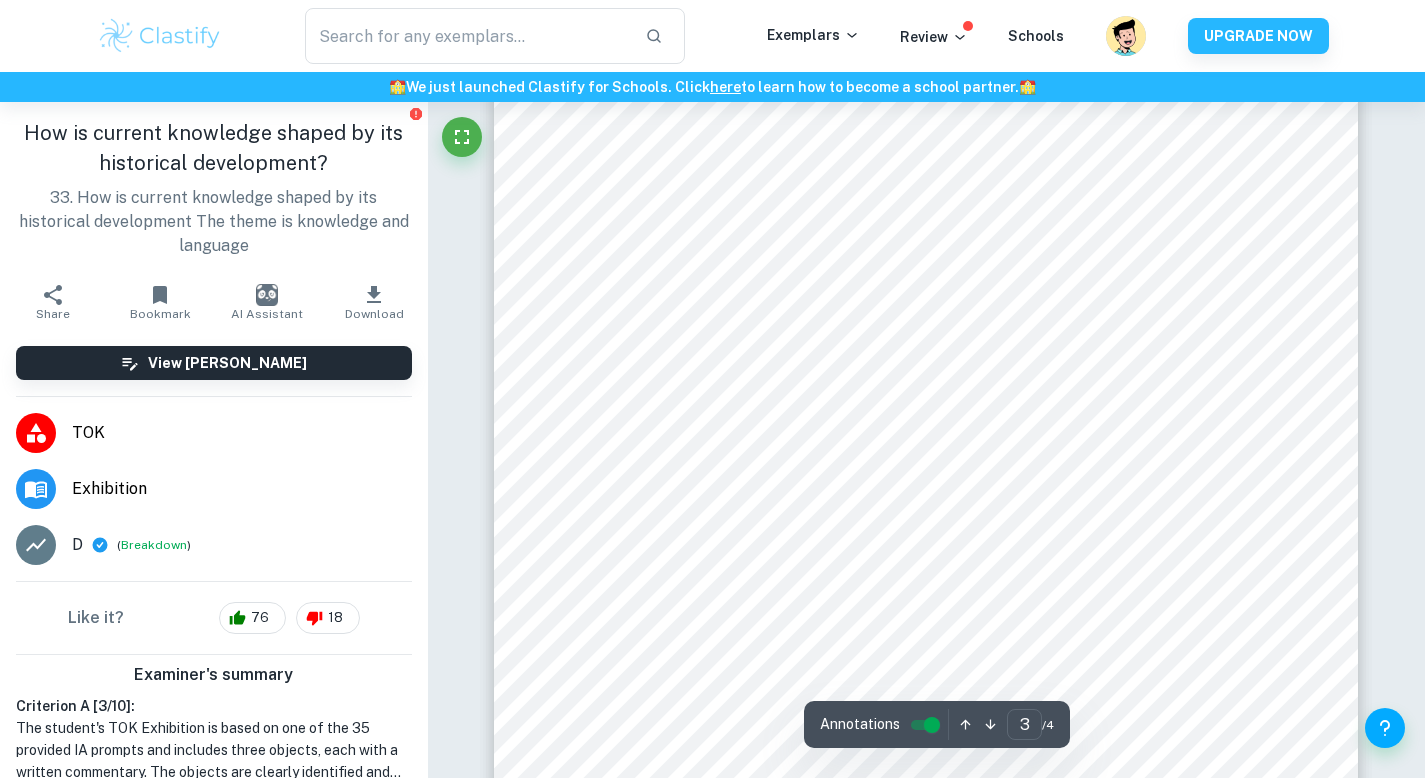 scroll, scrollTop: 2971, scrollLeft: 0, axis: vertical 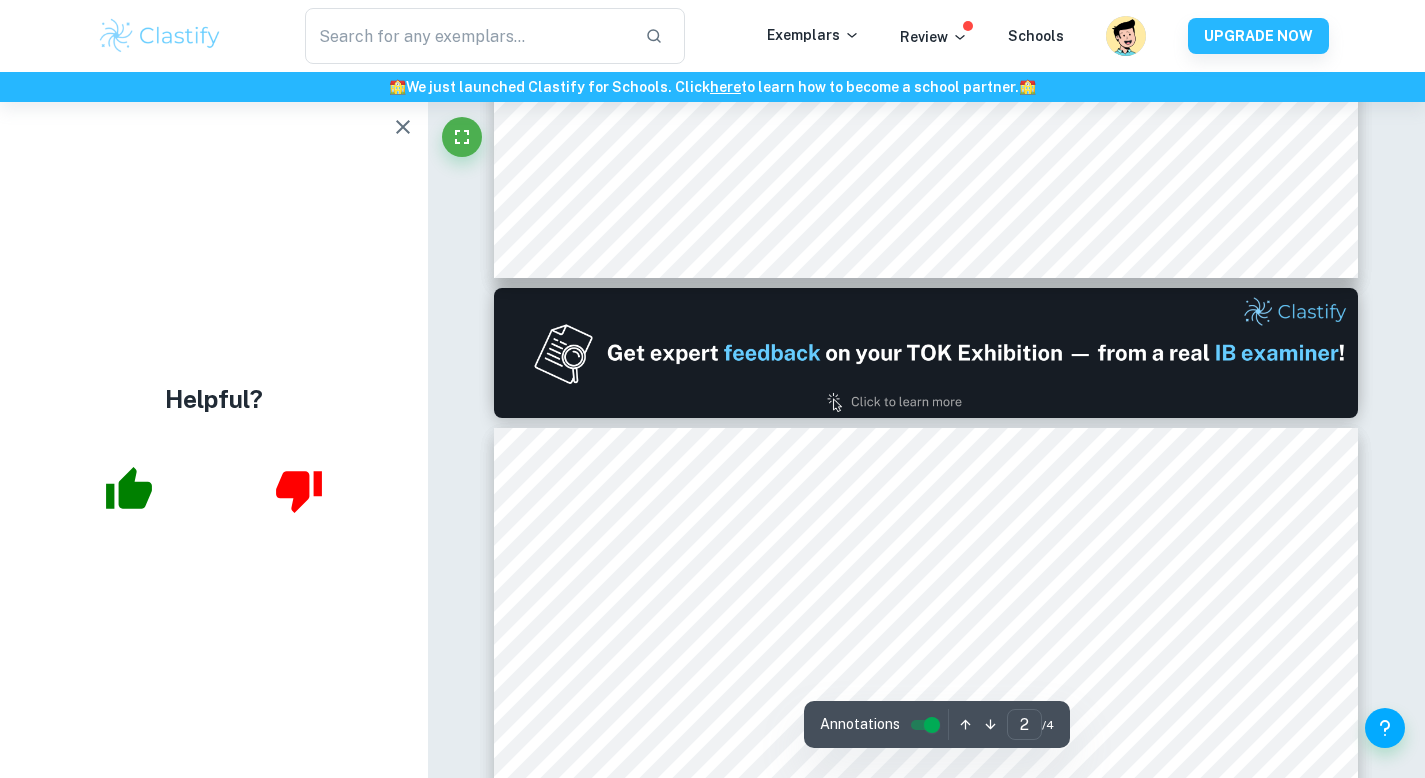 type on "1" 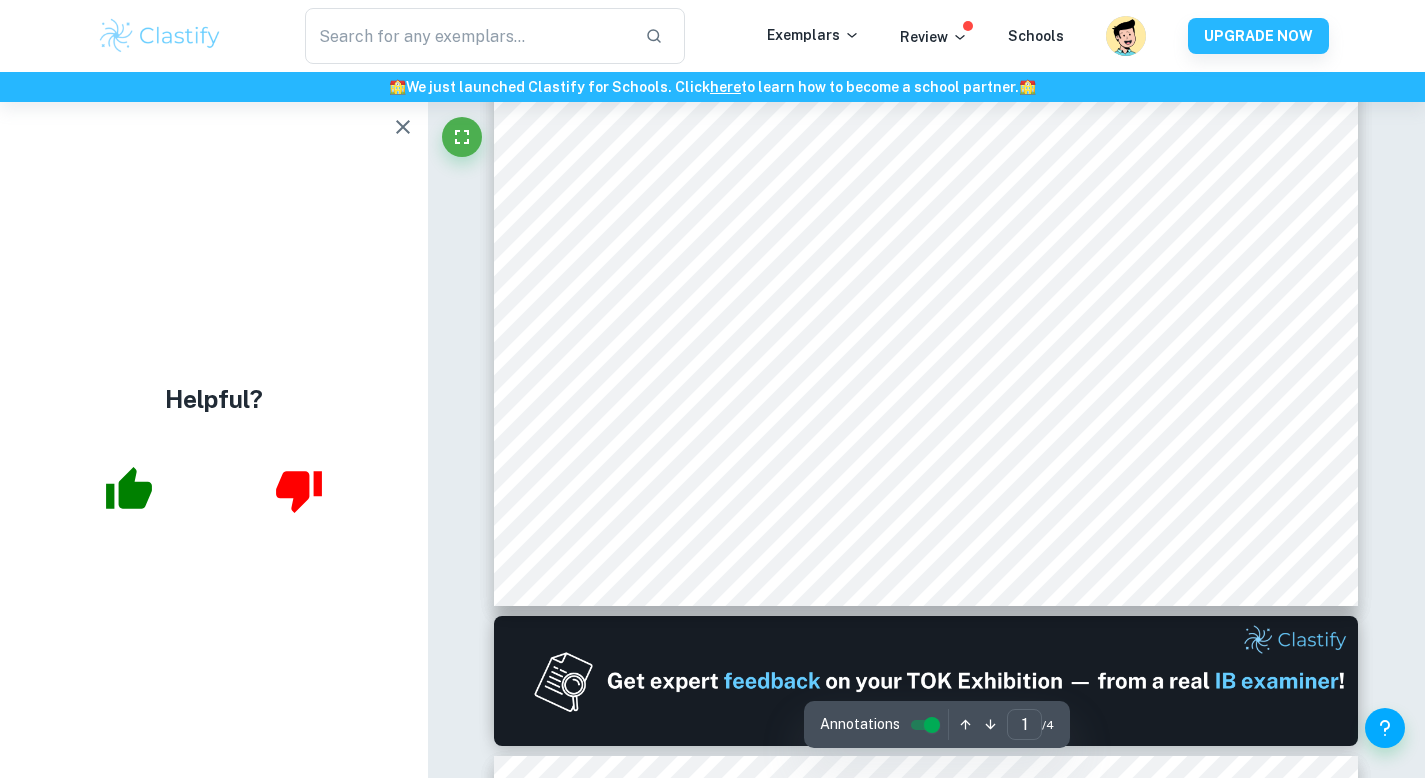 scroll, scrollTop: 487, scrollLeft: 0, axis: vertical 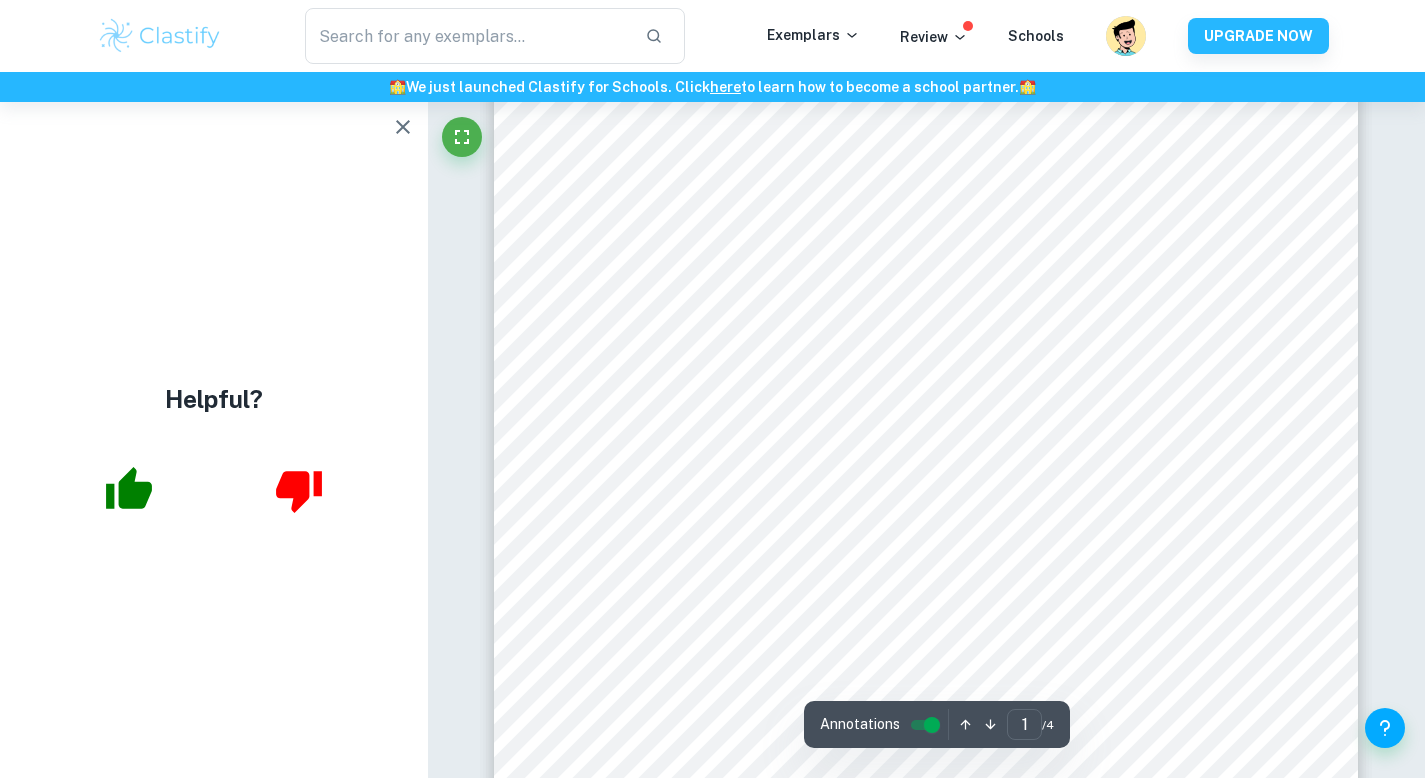 click 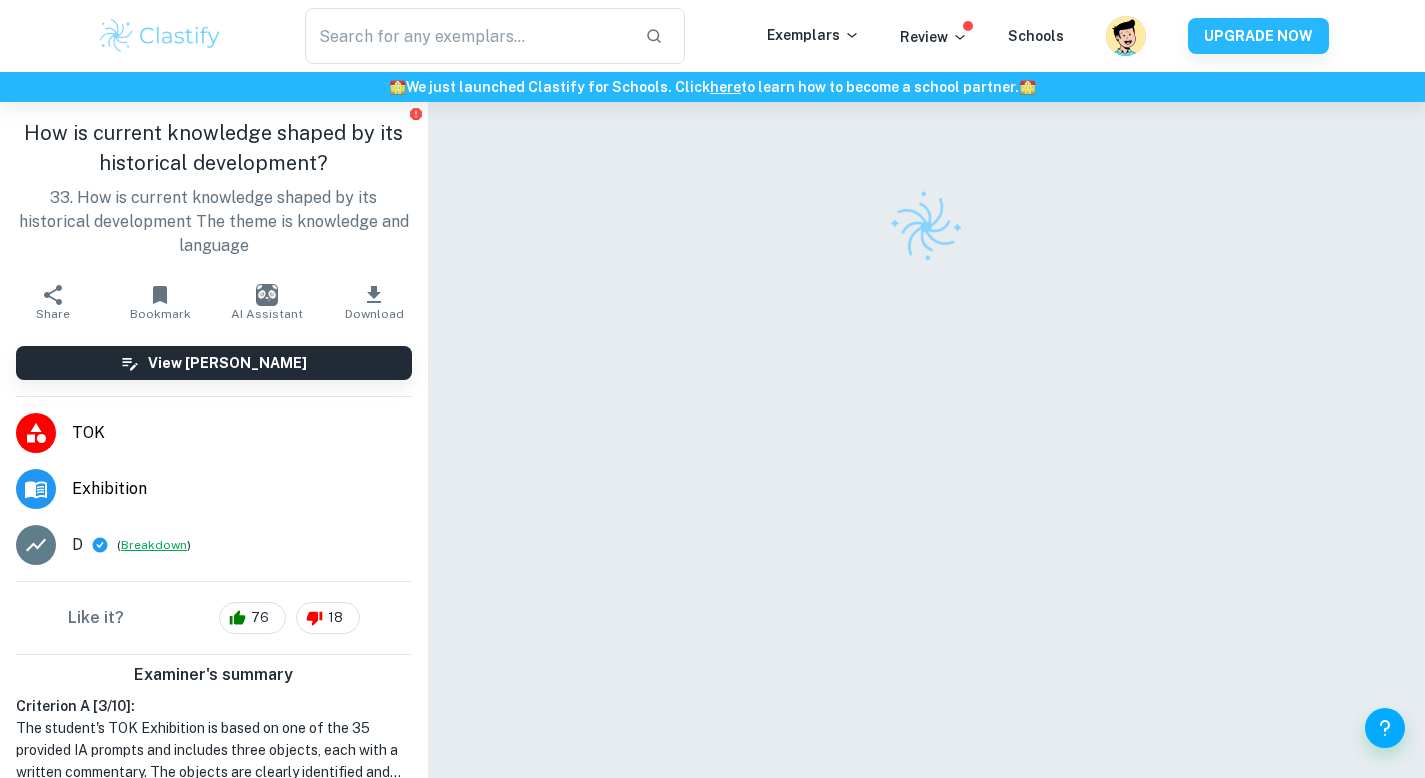 scroll, scrollTop: 0, scrollLeft: 0, axis: both 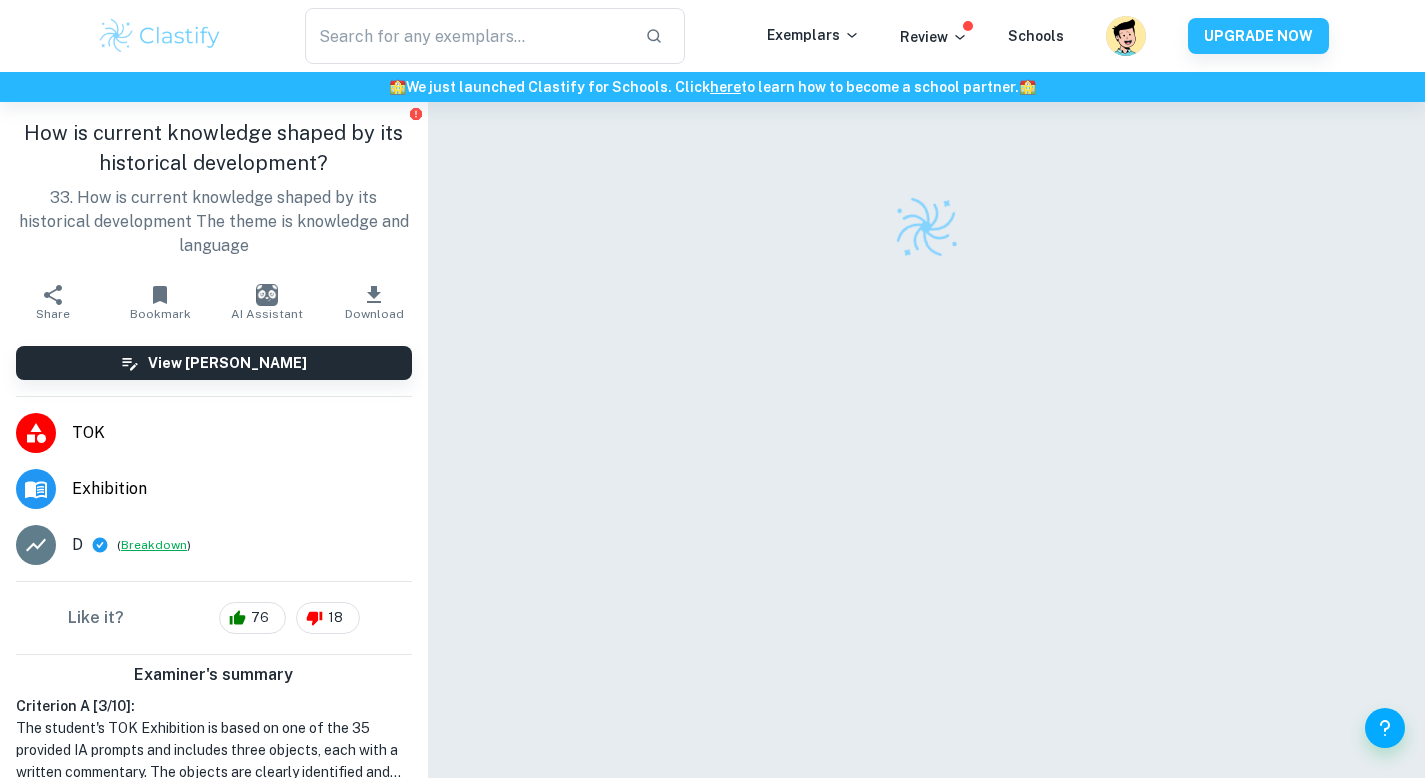 click on "Breakdown" at bounding box center (154, 545) 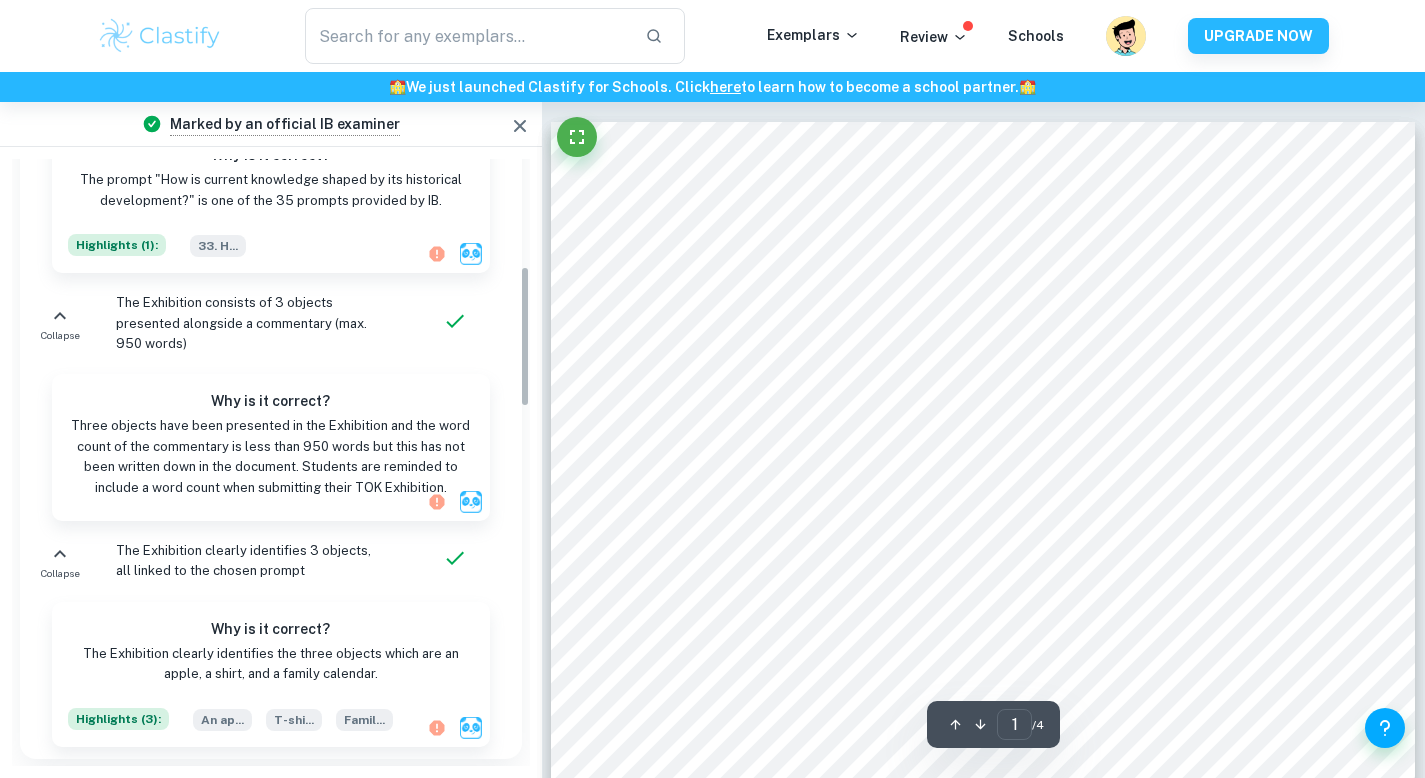 scroll, scrollTop: 635, scrollLeft: 0, axis: vertical 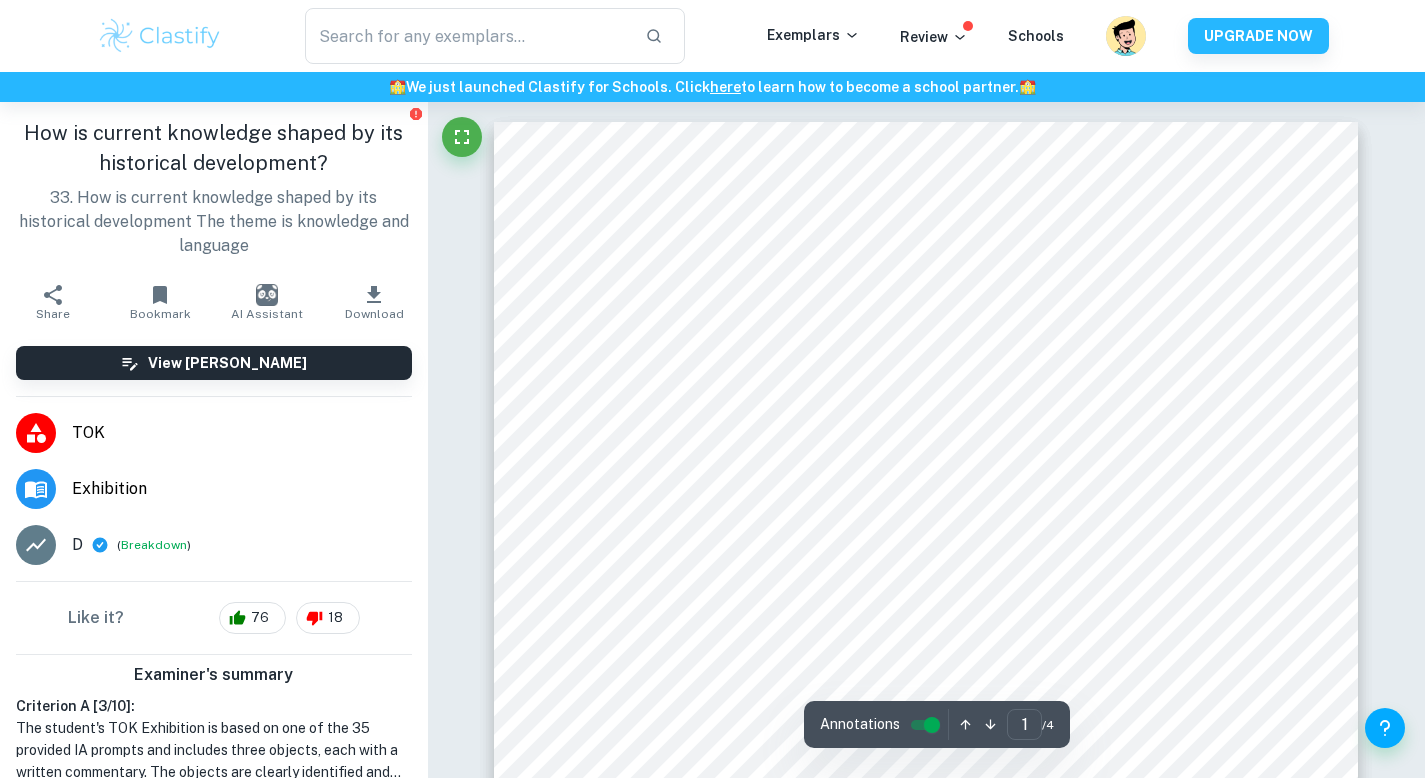 click on "TOK" at bounding box center [214, 433] 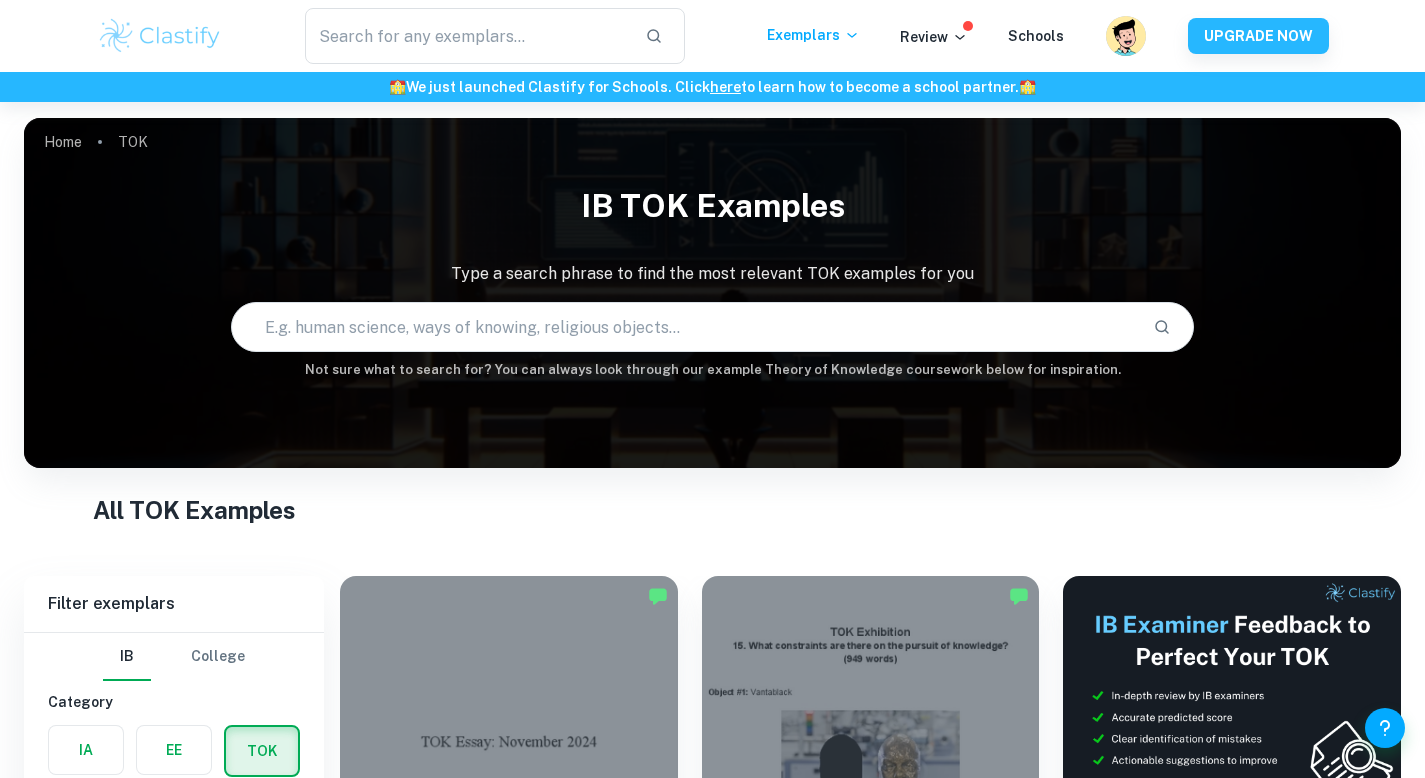 click on "Home TOK IB TOK examples Type a search phrase to find the most relevant    TOK    examples for you ​ Not sure what to search for? You can always look through our example Theory of Knowledge coursework below for inspiration." at bounding box center (712, 118) 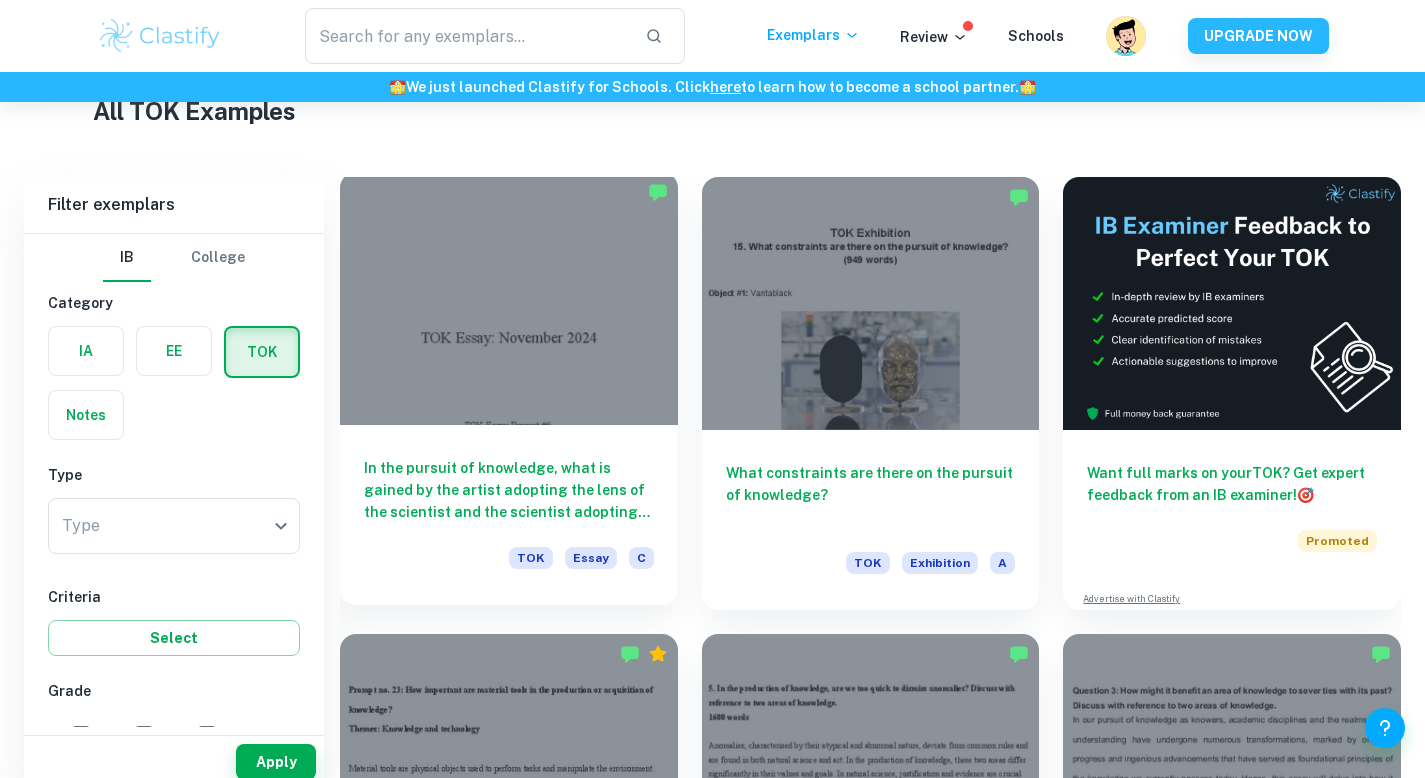 scroll, scrollTop: 460, scrollLeft: 0, axis: vertical 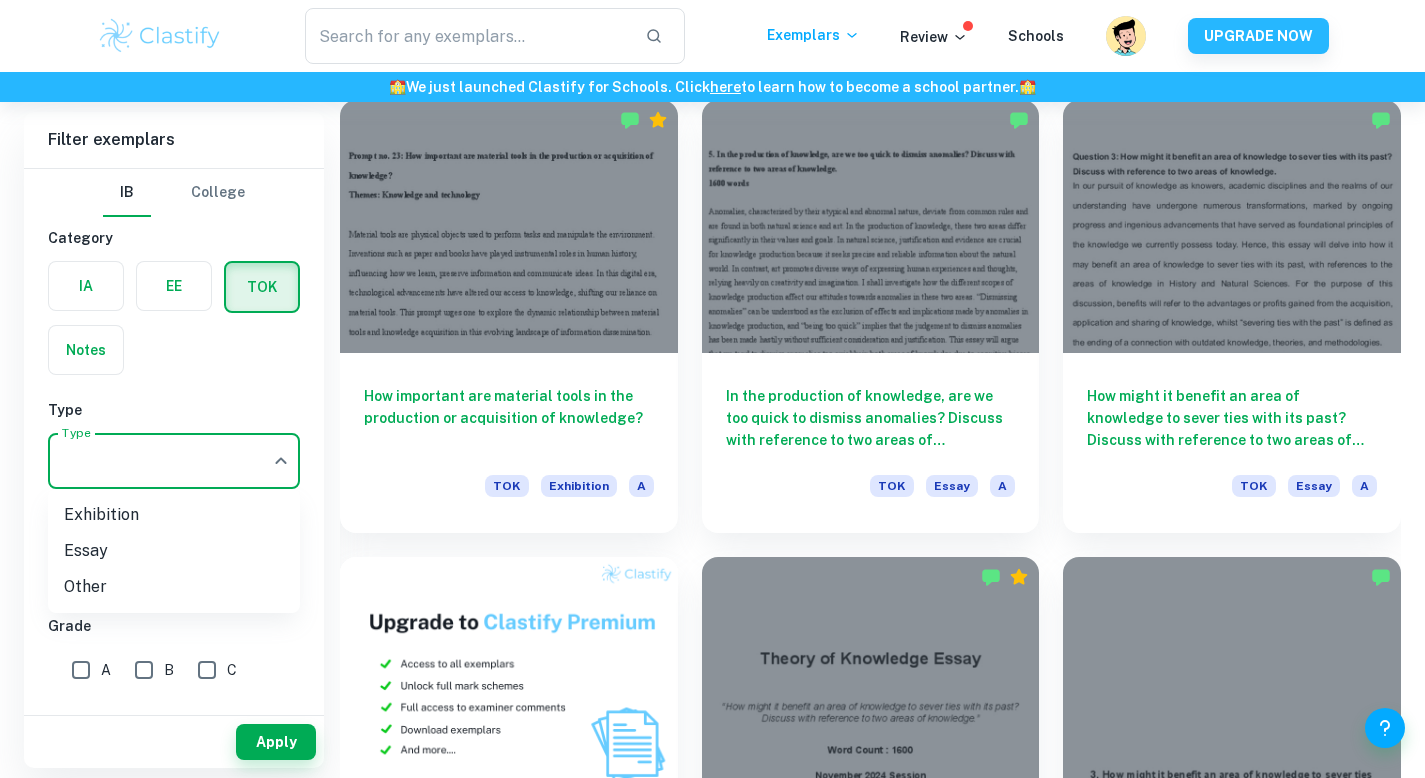 click on "We value your privacy We use cookies to enhance your browsing experience, serve personalised ads or content, and analyse our traffic. By clicking "Accept All", you consent to our use of cookies.   Cookie Policy Customise   Reject All   Accept All   Customise Consent Preferences   We use cookies to help you navigate efficiently and perform certain functions. You will find detailed information about all cookies under each consent category below. The cookies that are categorised as "Necessary" are stored on your browser as they are essential for enabling the basic functionalities of the site. ...  Show more For more information on how Google's third-party cookies operate and handle your data, see:   Google Privacy Policy Necessary Always Active Necessary cookies are required to enable the basic features of this site, such as providing secure log-in or adjusting your consent preferences. These cookies do not store any personally identifiable data. Functional Analytics Performance Advertisement Uncategorised" at bounding box center [712, -442] 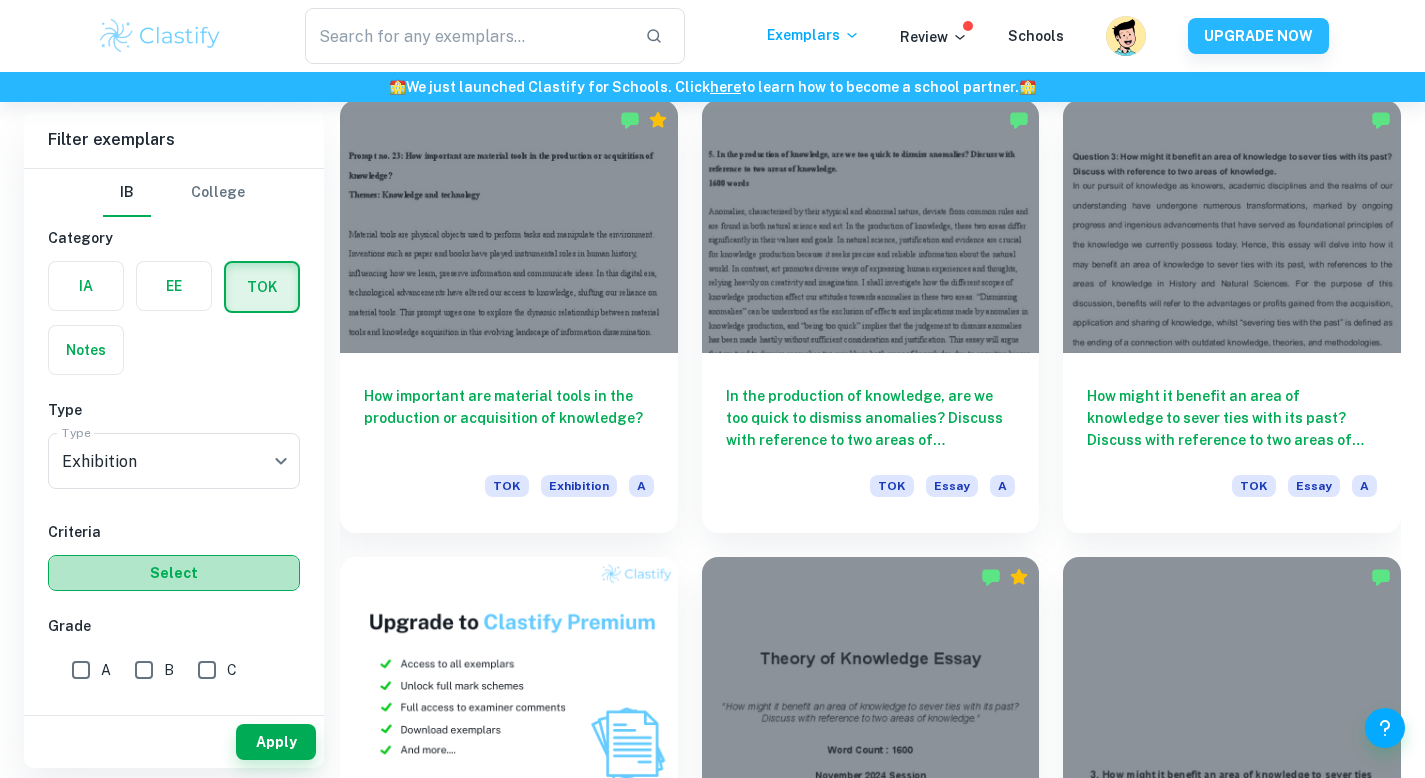 click on "Select" at bounding box center [174, 573] 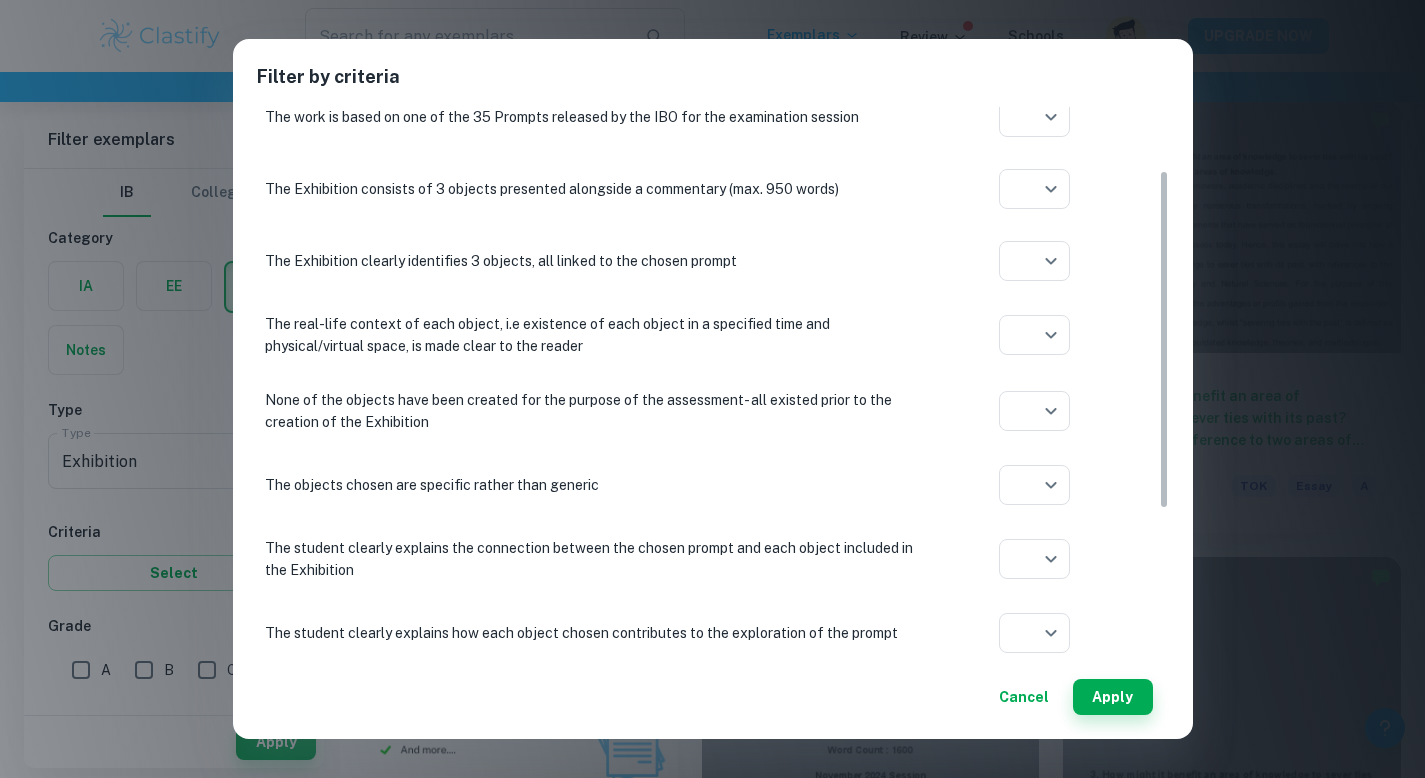 scroll, scrollTop: 353, scrollLeft: 0, axis: vertical 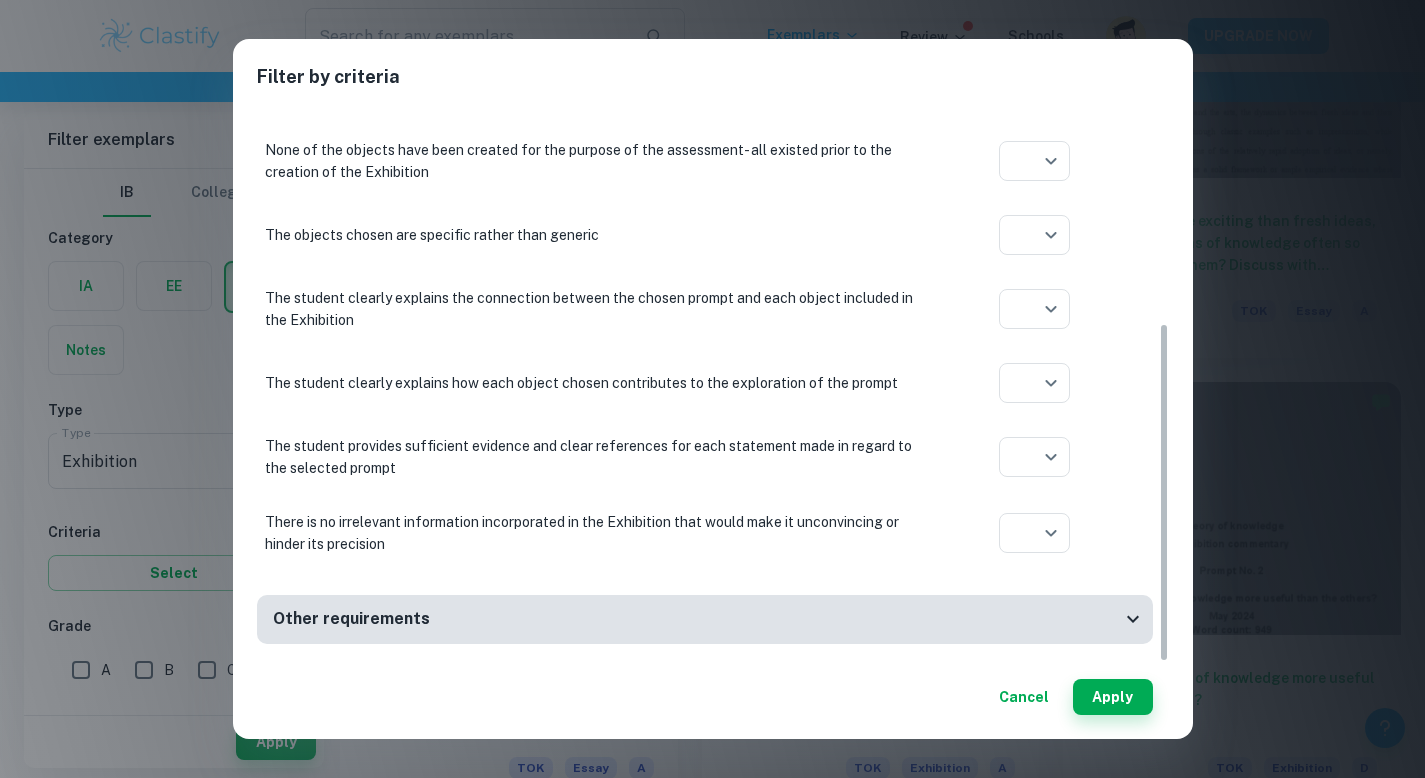 click on "Cancel" at bounding box center (1024, 697) 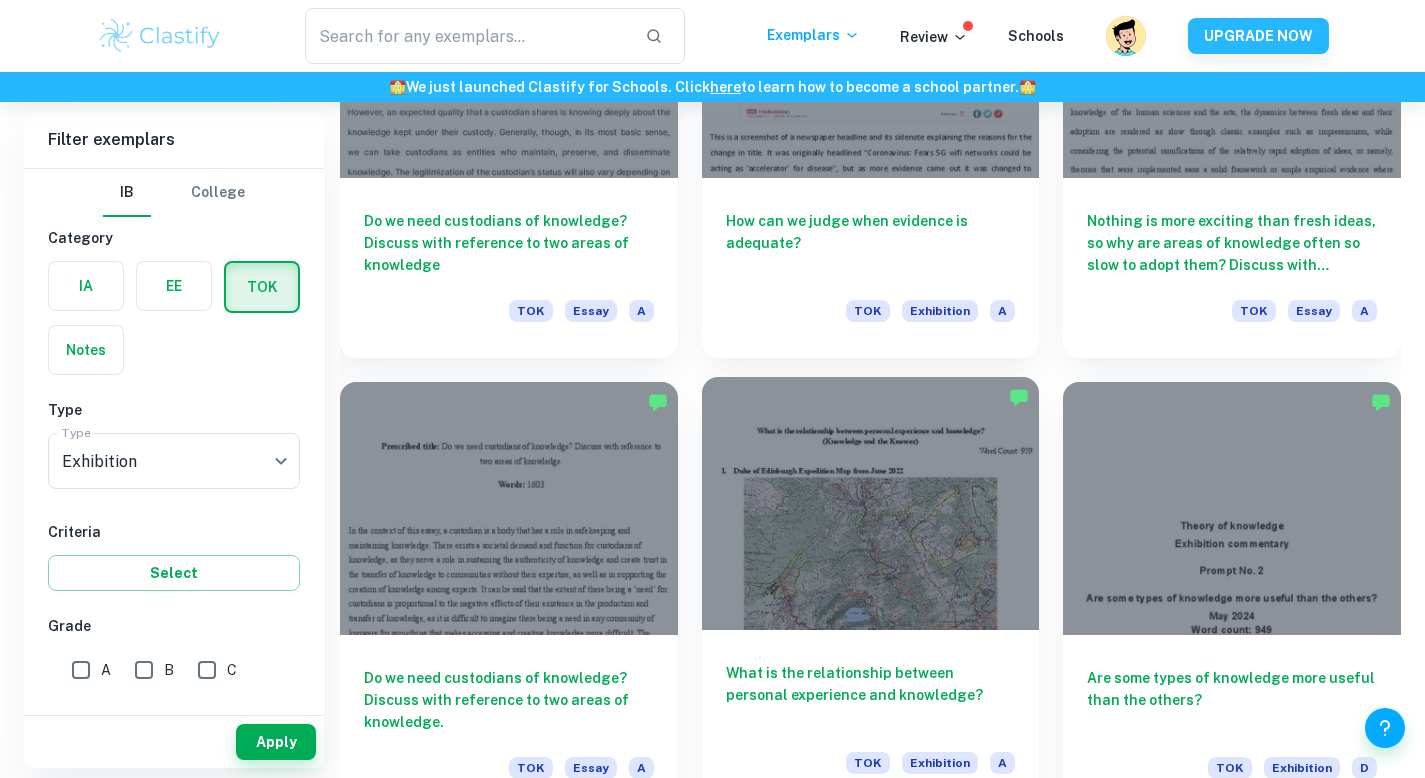 scroll, scrollTop: 2379, scrollLeft: 0, axis: vertical 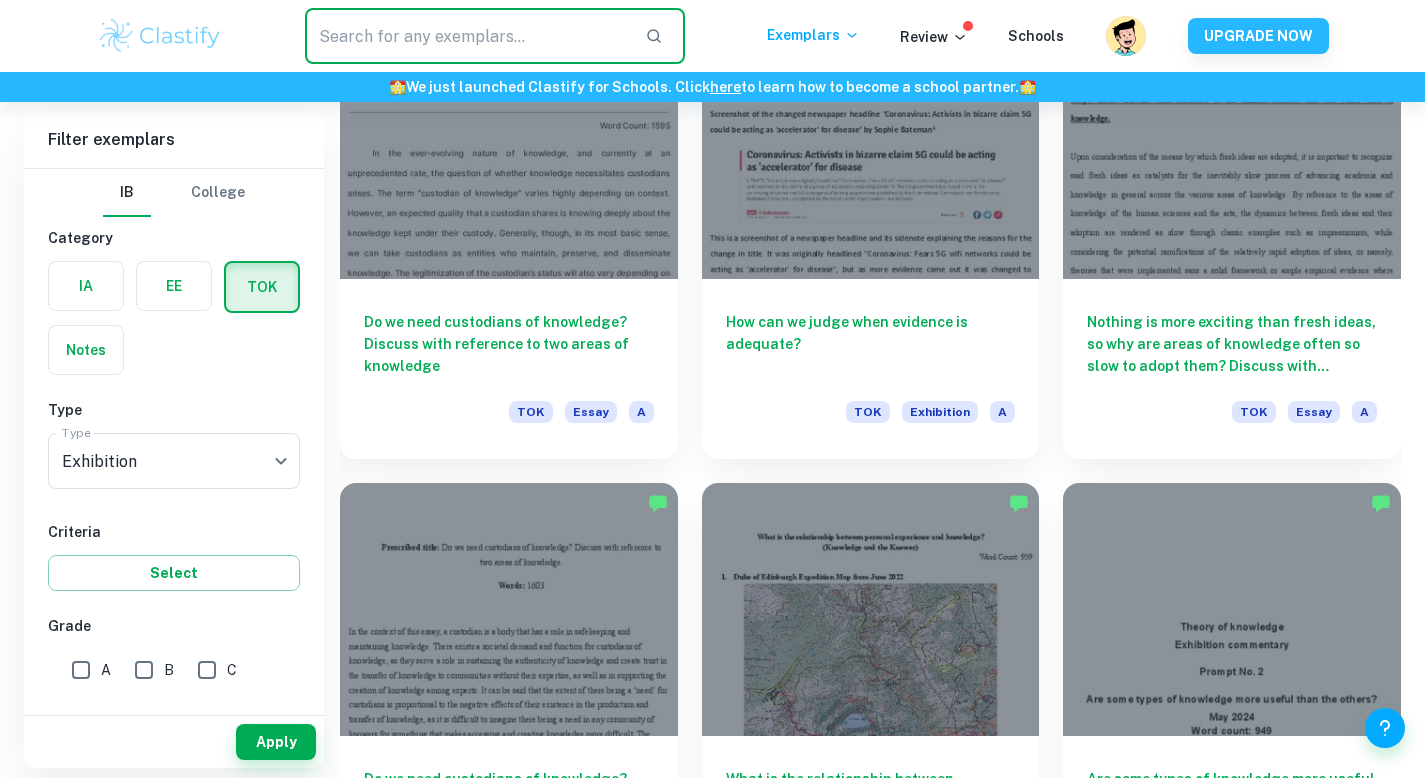 click at bounding box center [467, 36] 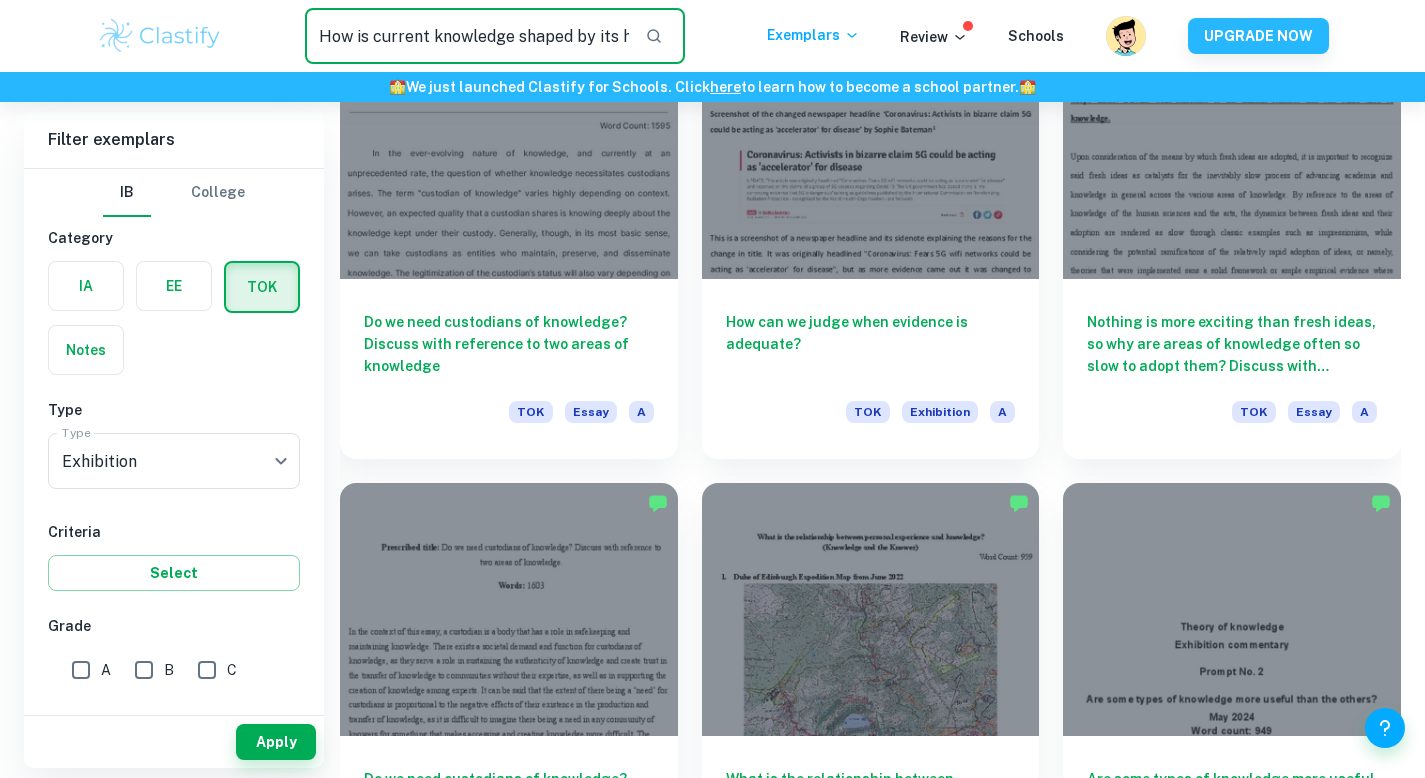 type on "How is current knowledge shaped by its historical development?" 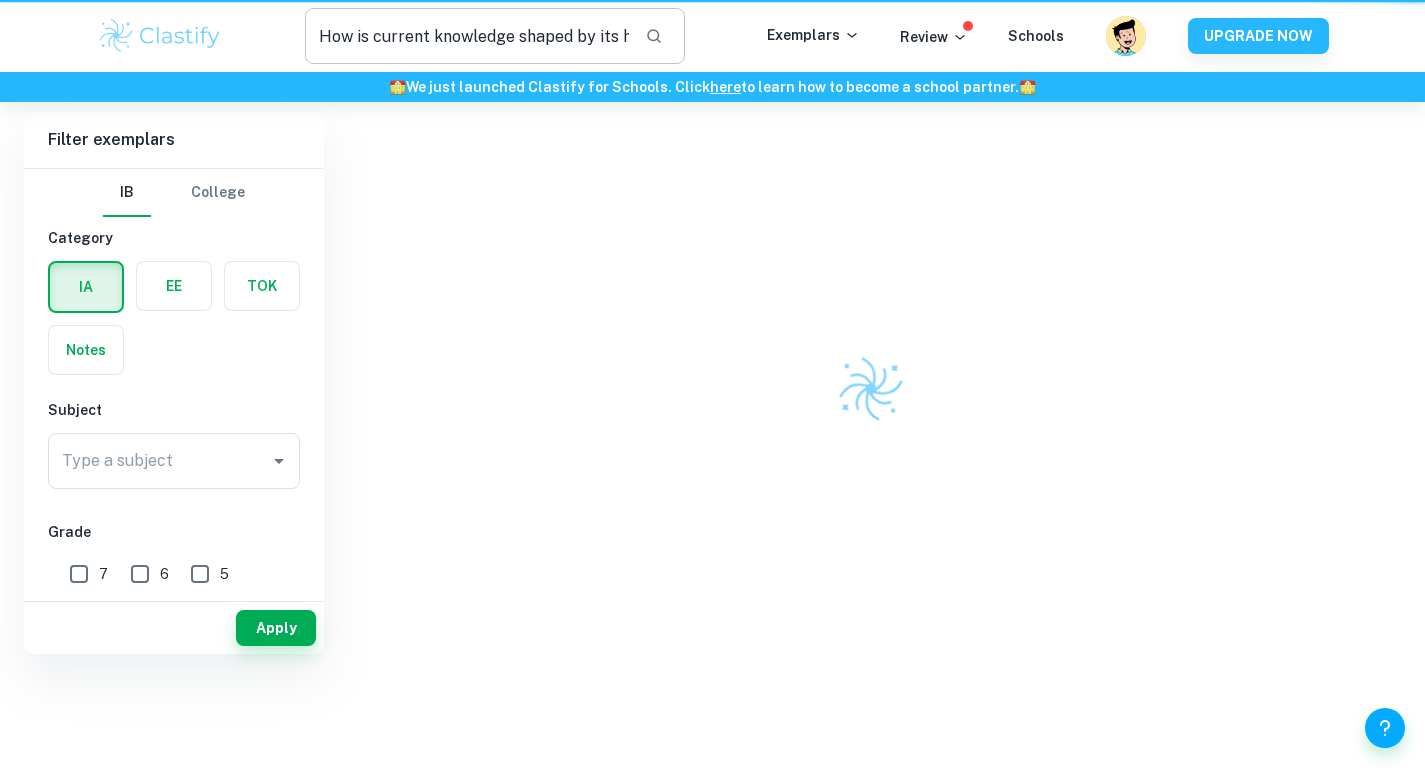 scroll, scrollTop: 0, scrollLeft: 0, axis: both 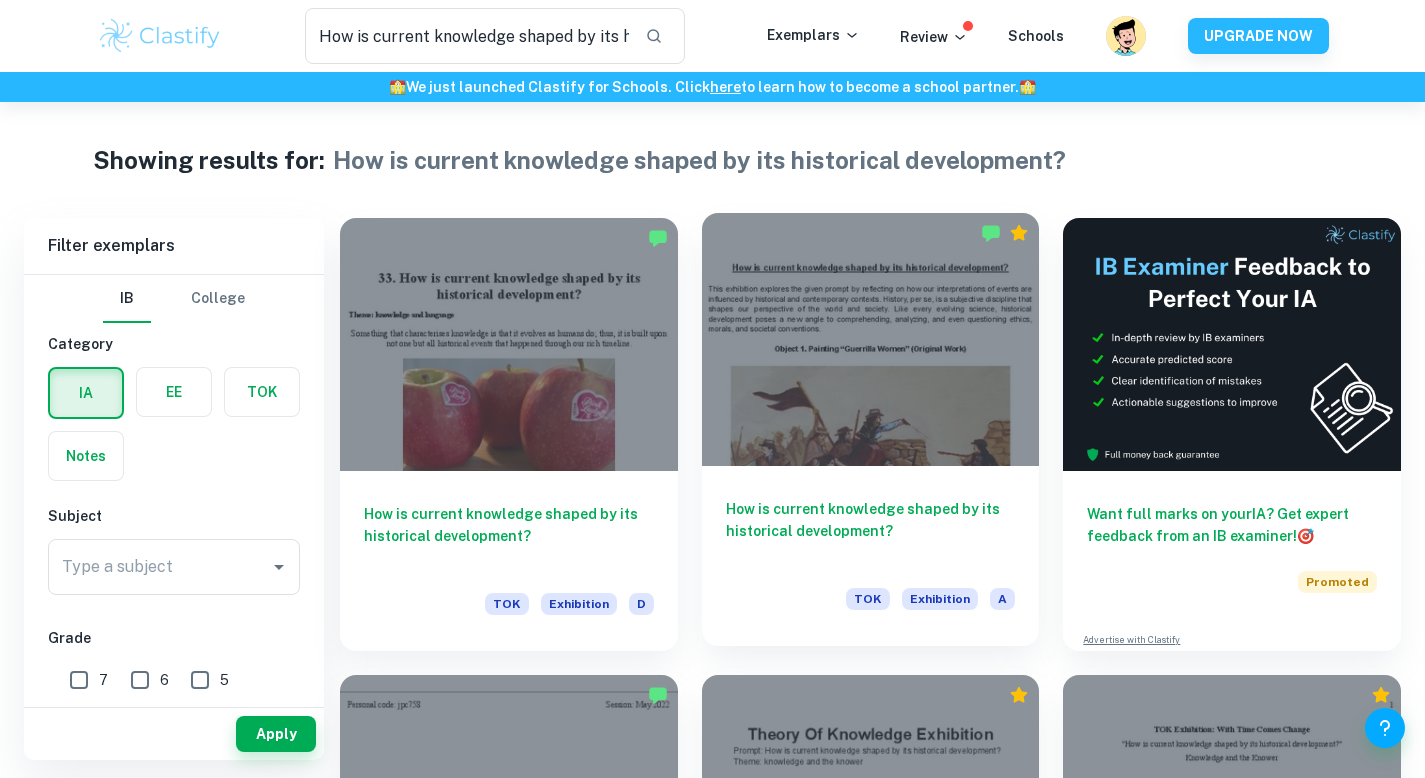 click at bounding box center (871, 339) 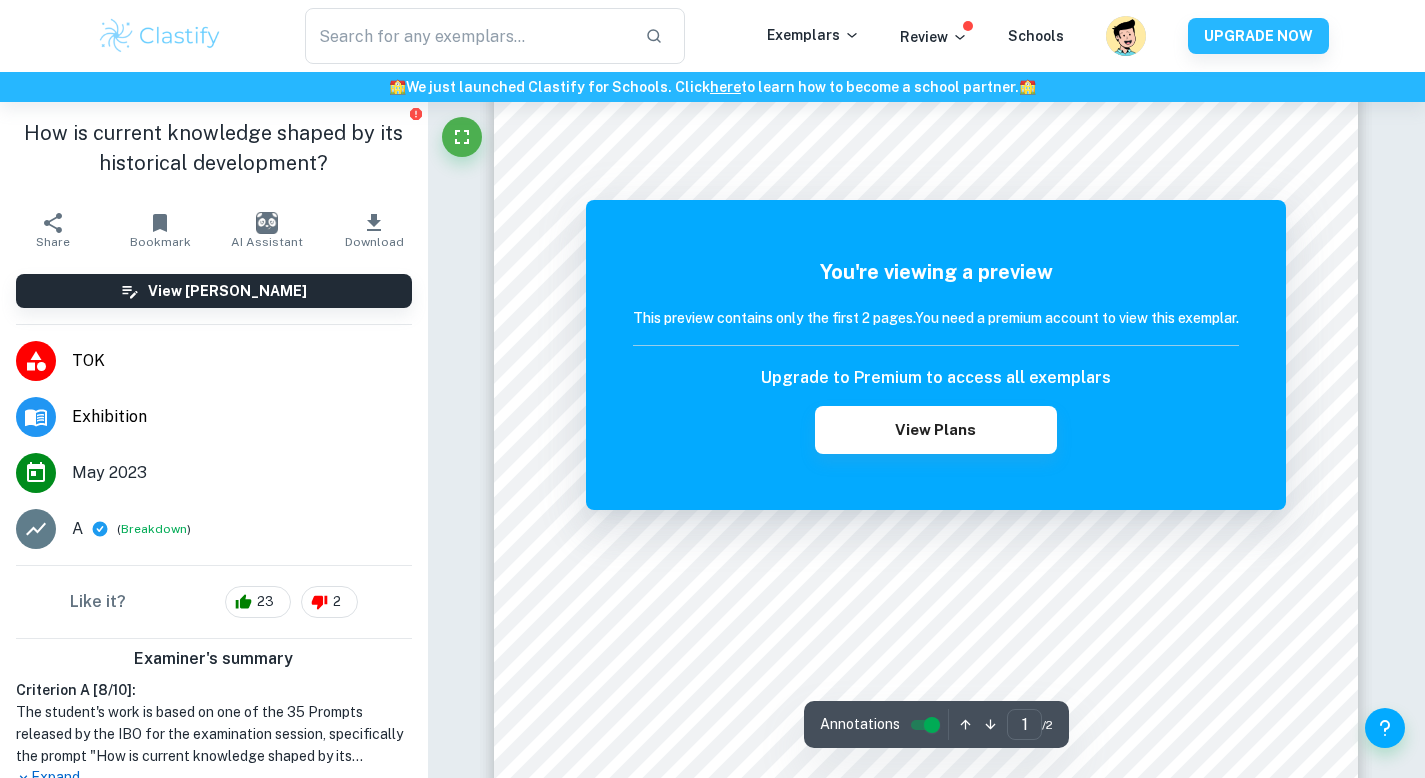 scroll, scrollTop: 0, scrollLeft: 0, axis: both 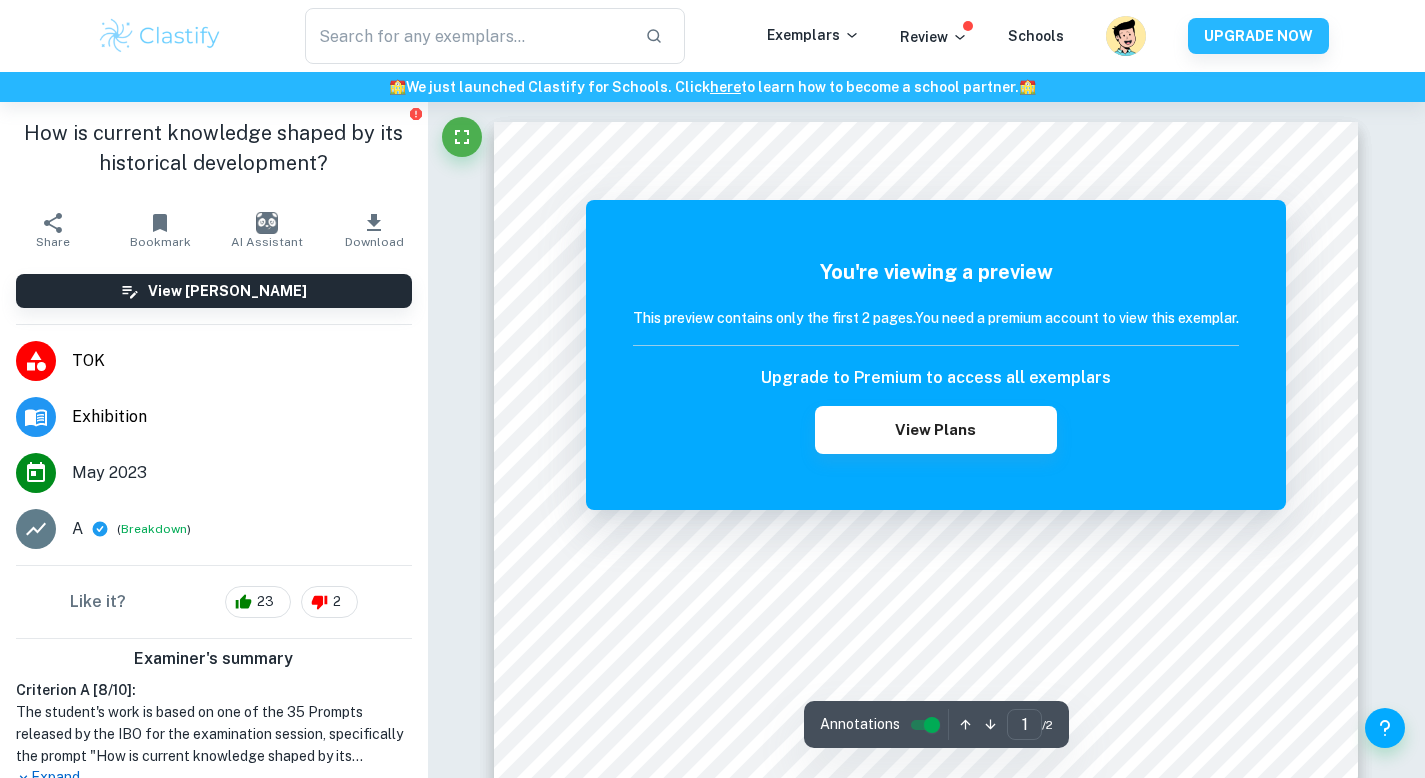type on "How is current knowledge shaped by its historical development?" 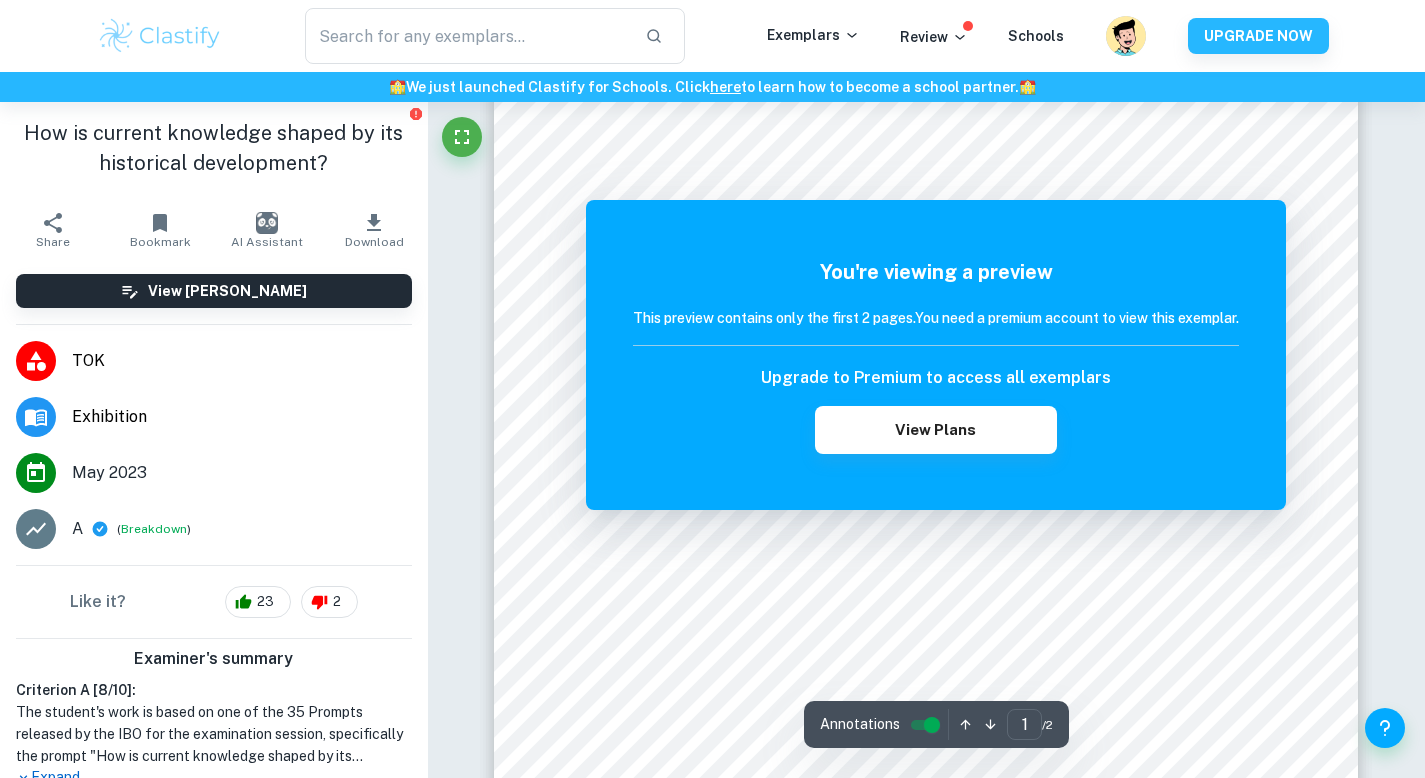 scroll, scrollTop: 0, scrollLeft: 0, axis: both 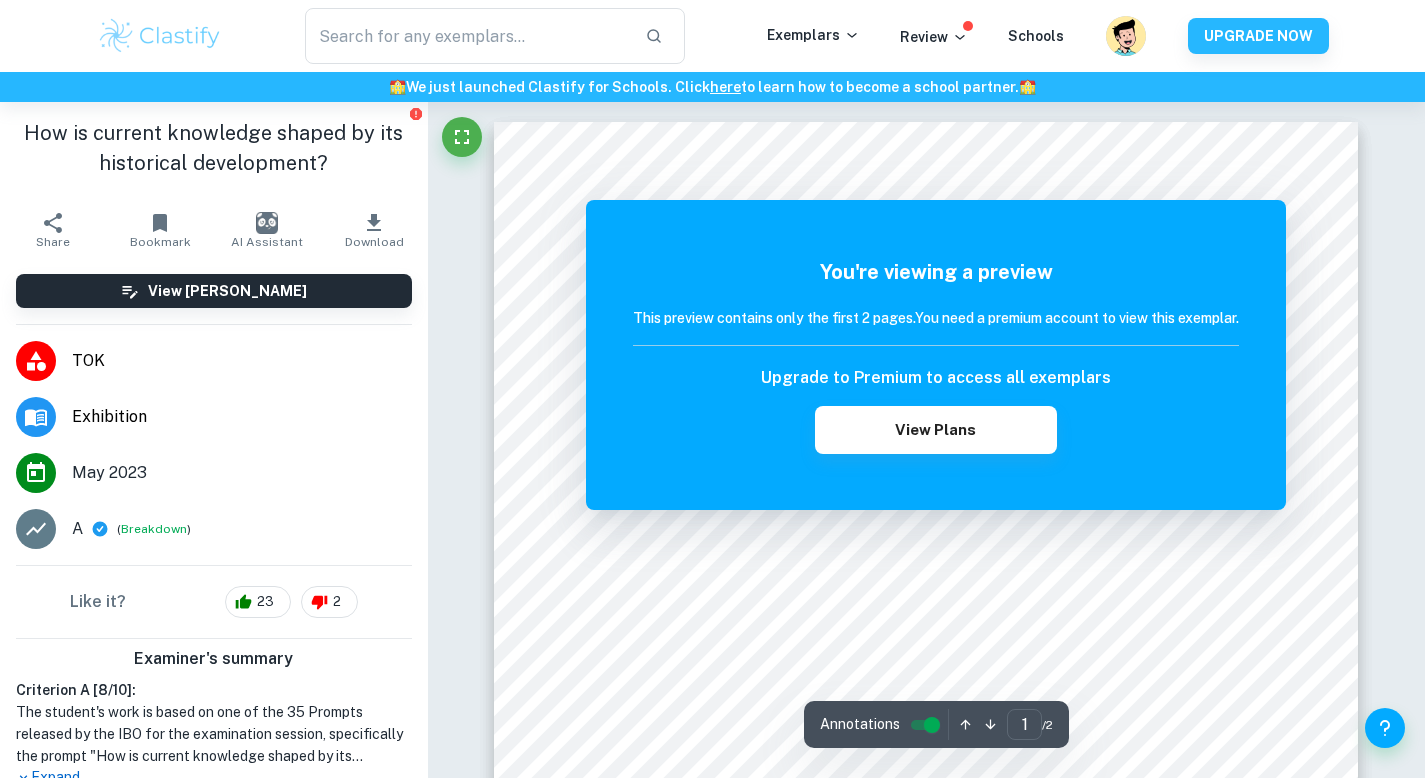 type on "How is current knowledge shaped by its historical development?" 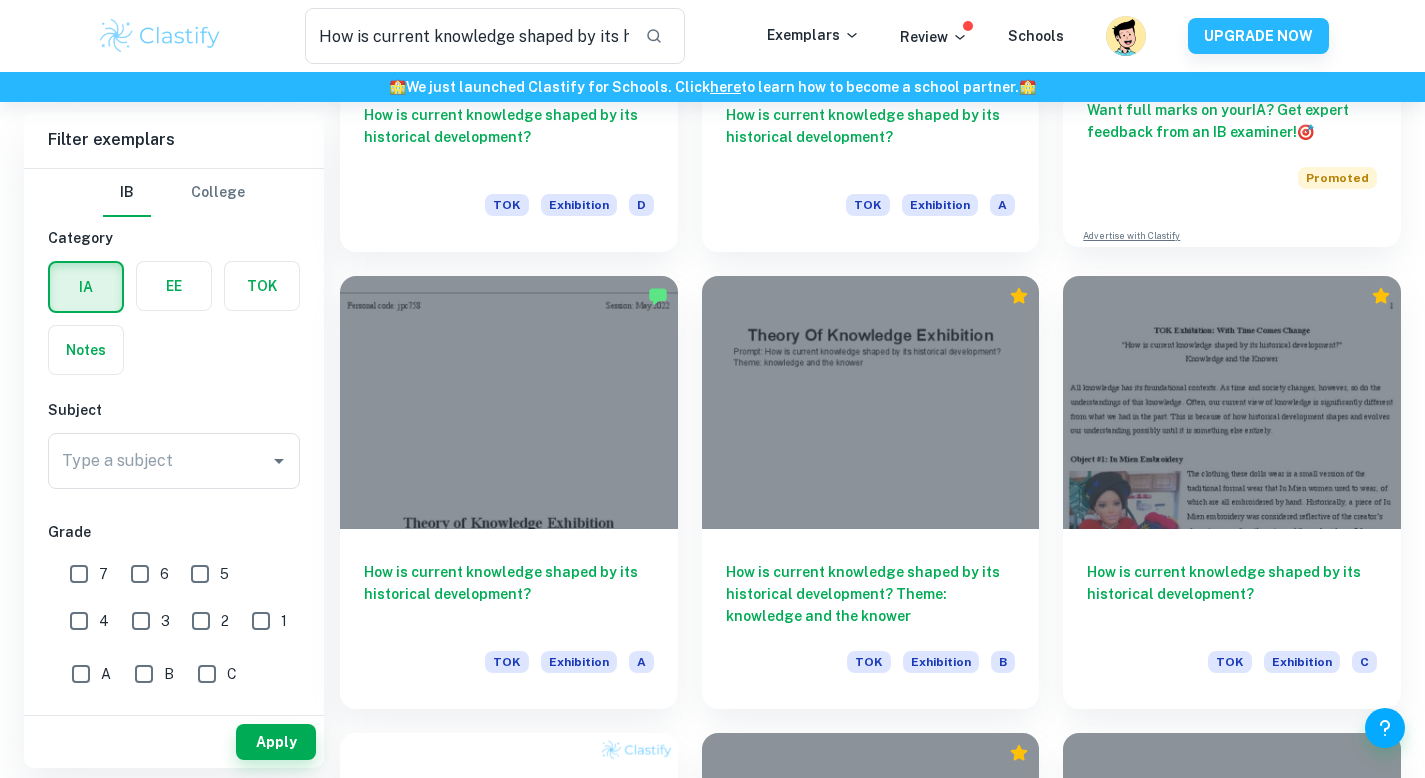 scroll, scrollTop: 458, scrollLeft: 0, axis: vertical 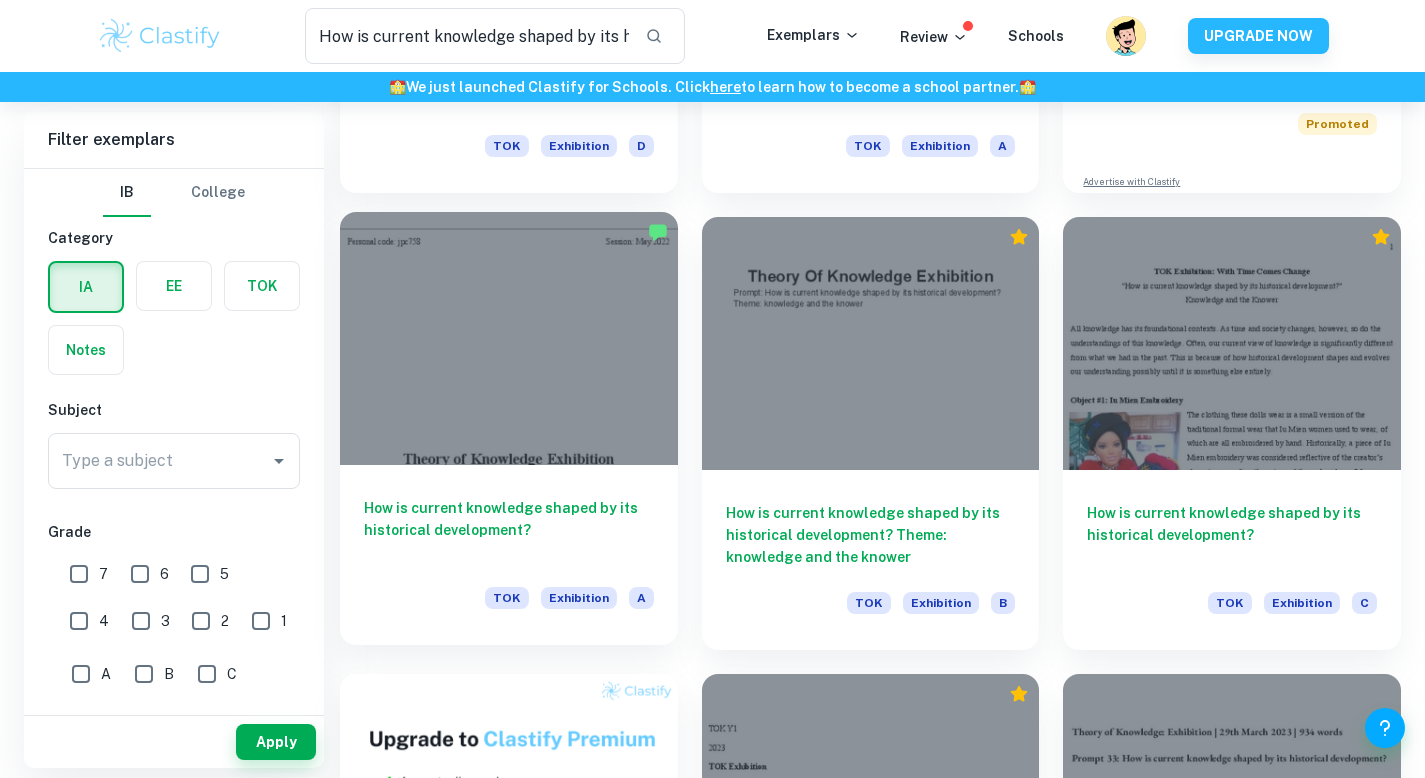 click at bounding box center [509, 338] 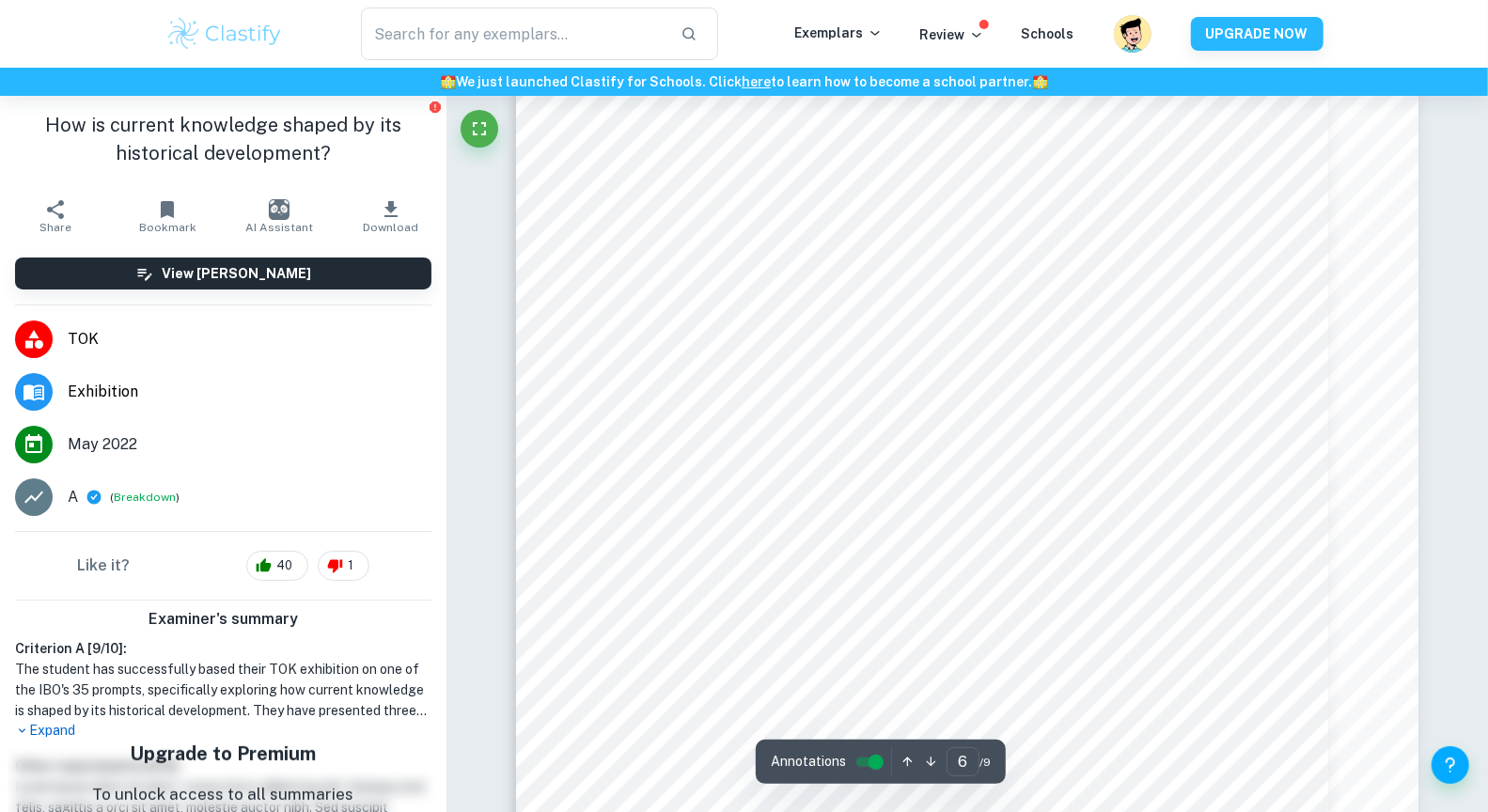 scroll, scrollTop: 6439, scrollLeft: 0, axis: vertical 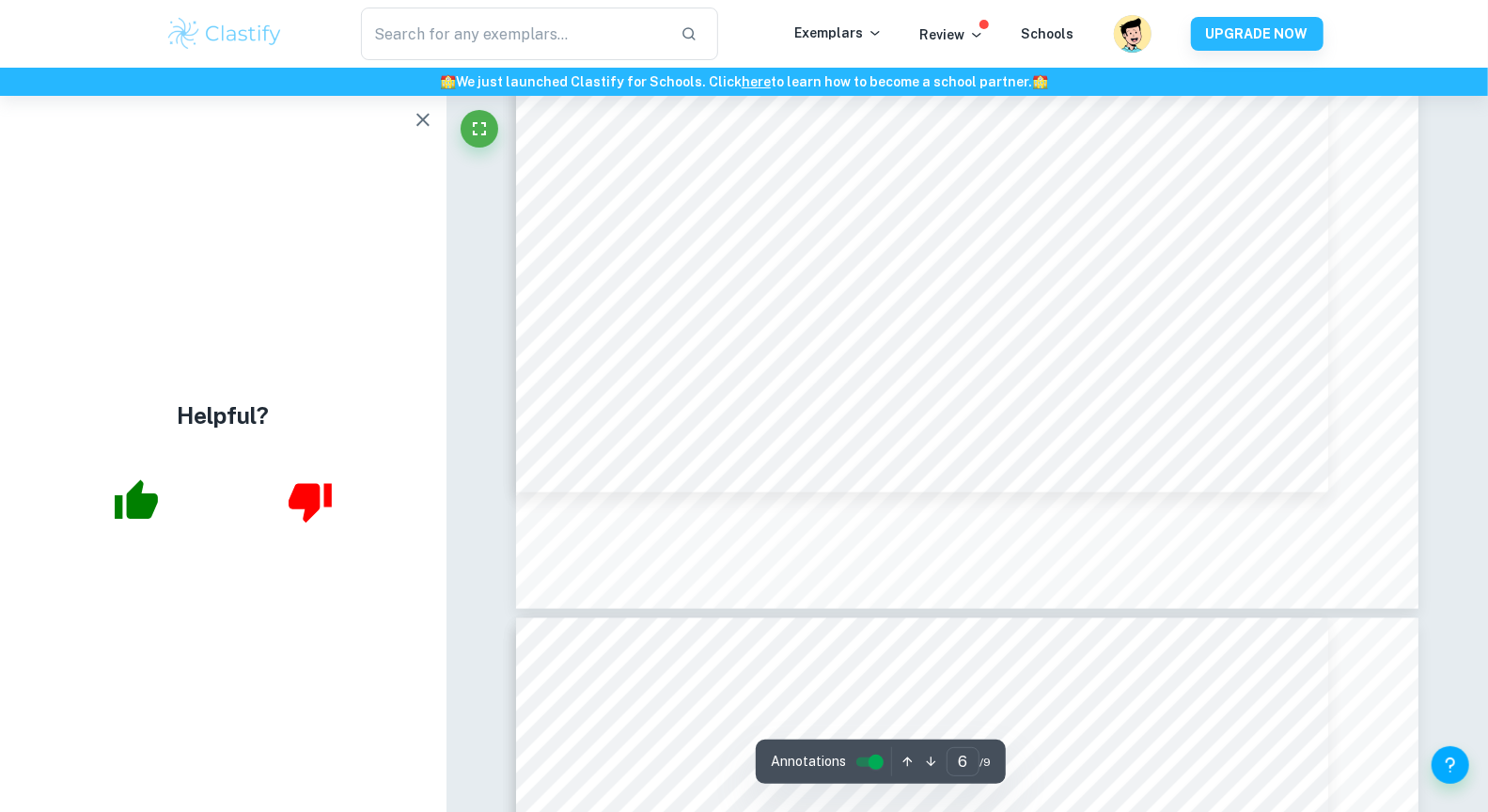 type on "7" 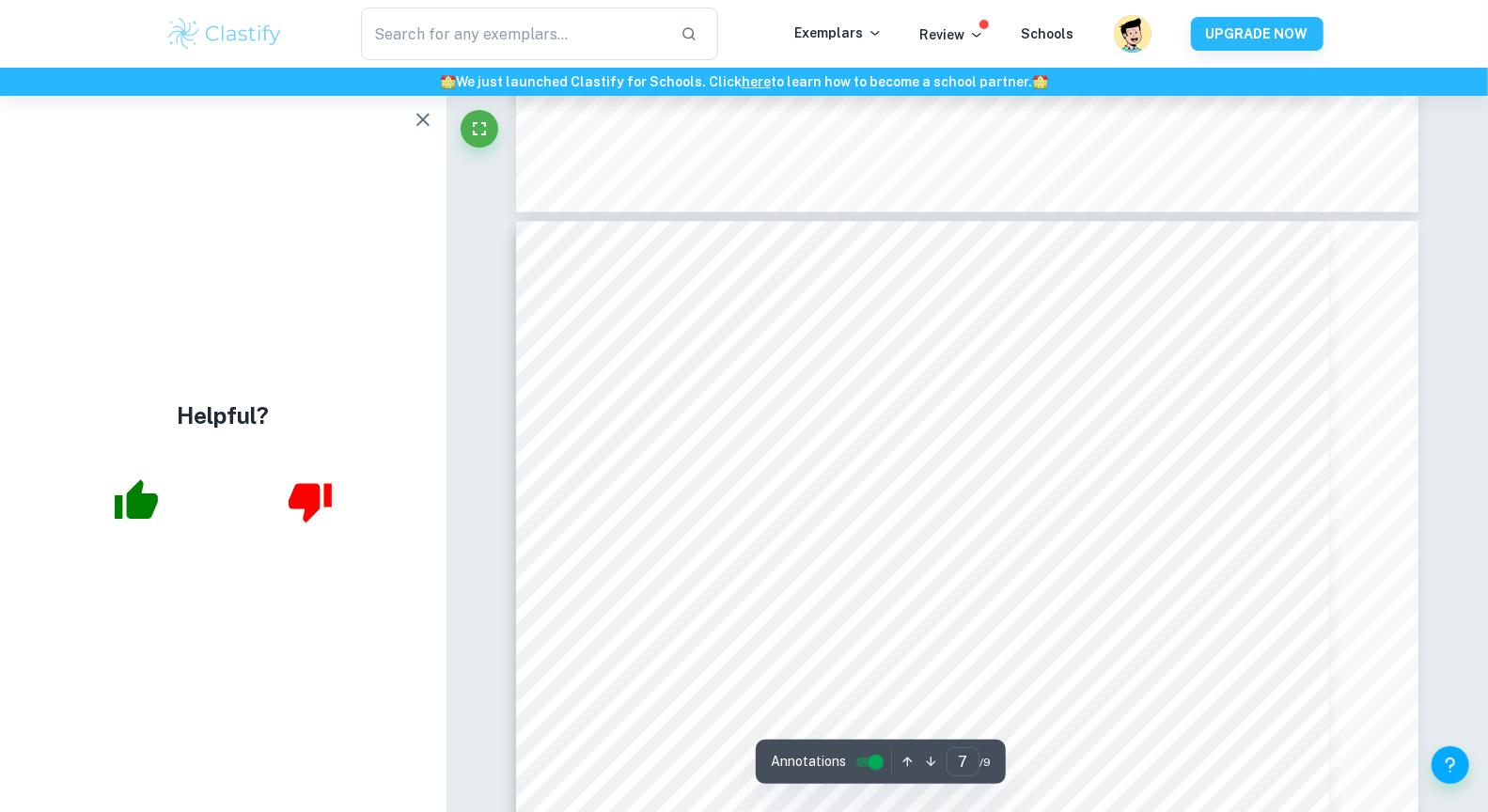scroll, scrollTop: 7217, scrollLeft: 0, axis: vertical 